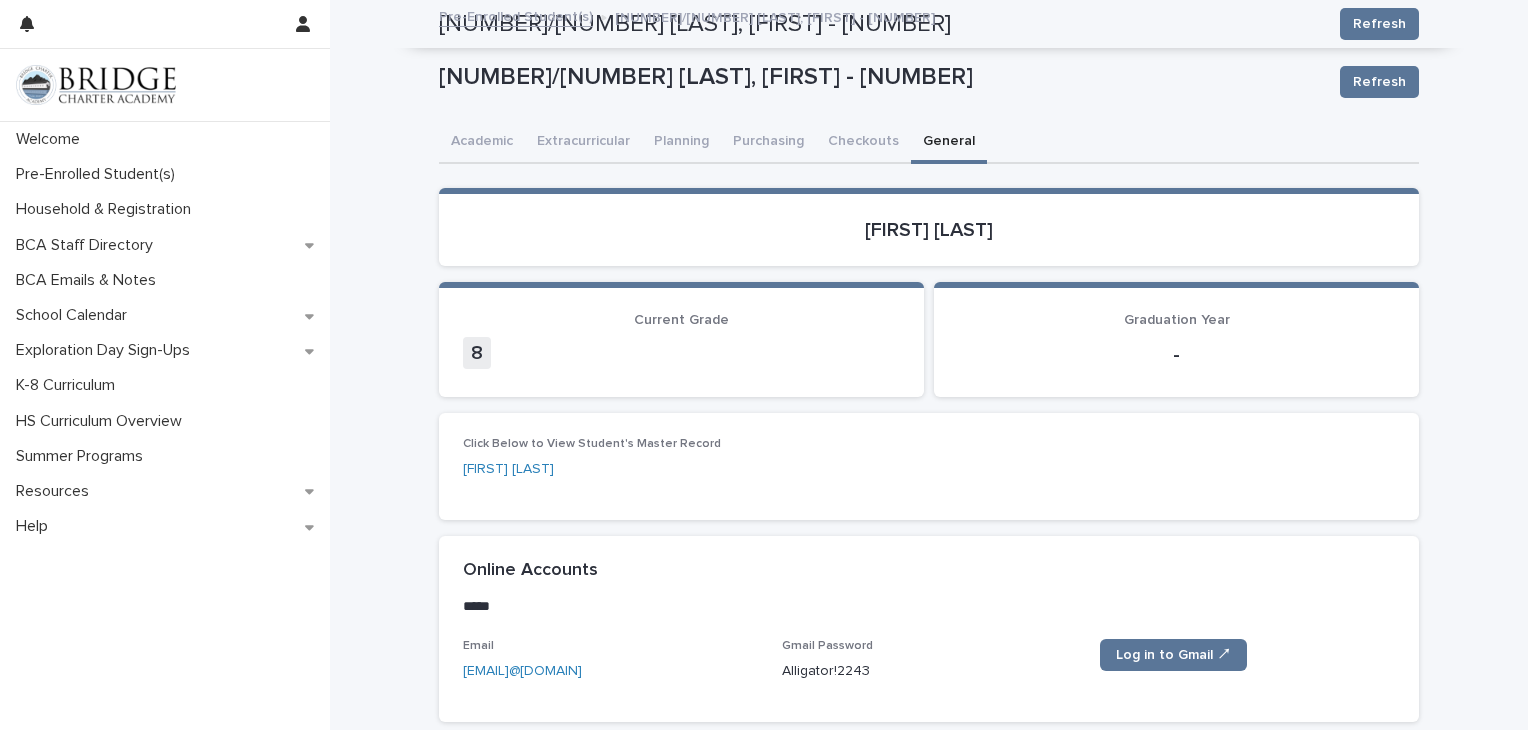 scroll, scrollTop: 0, scrollLeft: 0, axis: both 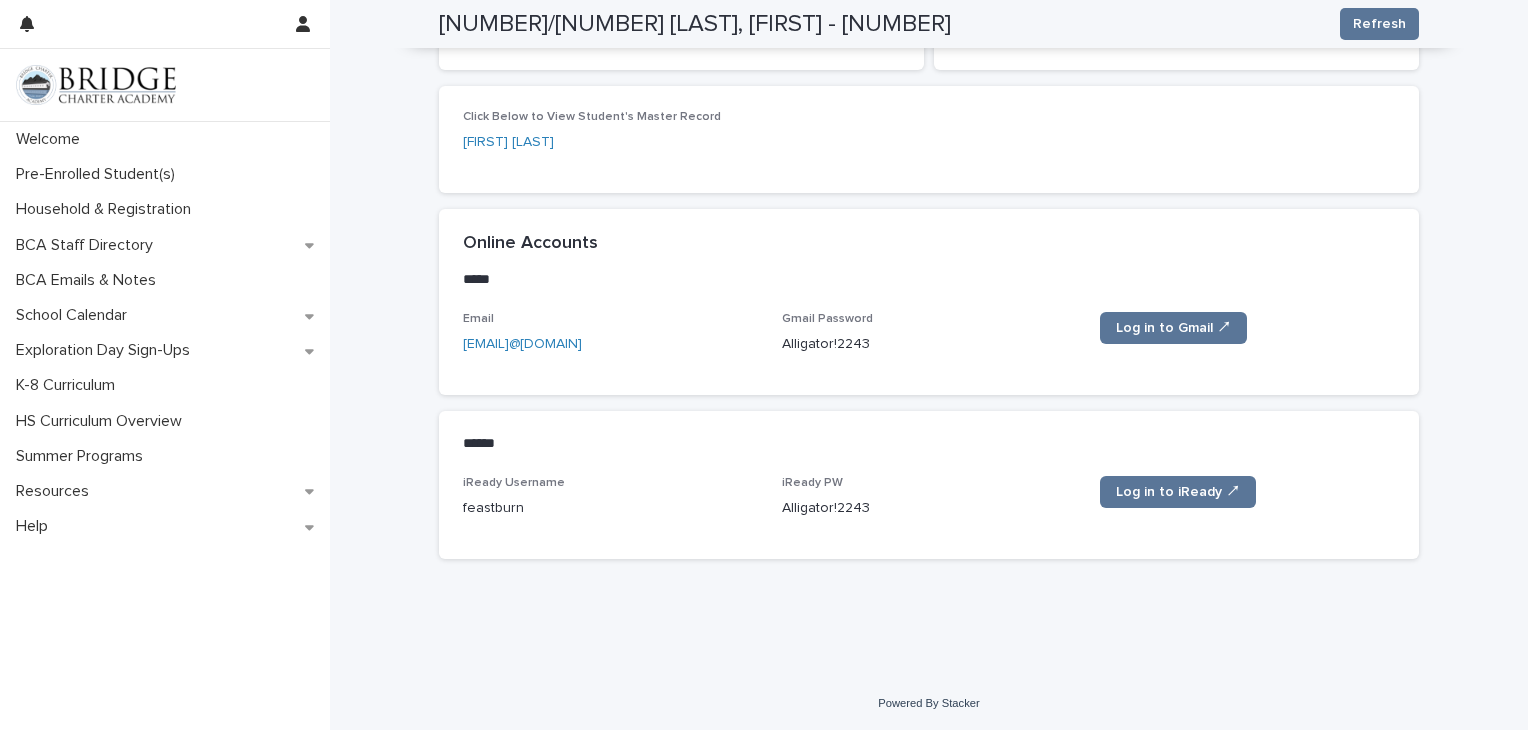 click on "Click Below to View Student's Master Record [FIRST] [LAST]" at bounding box center [929, 139] 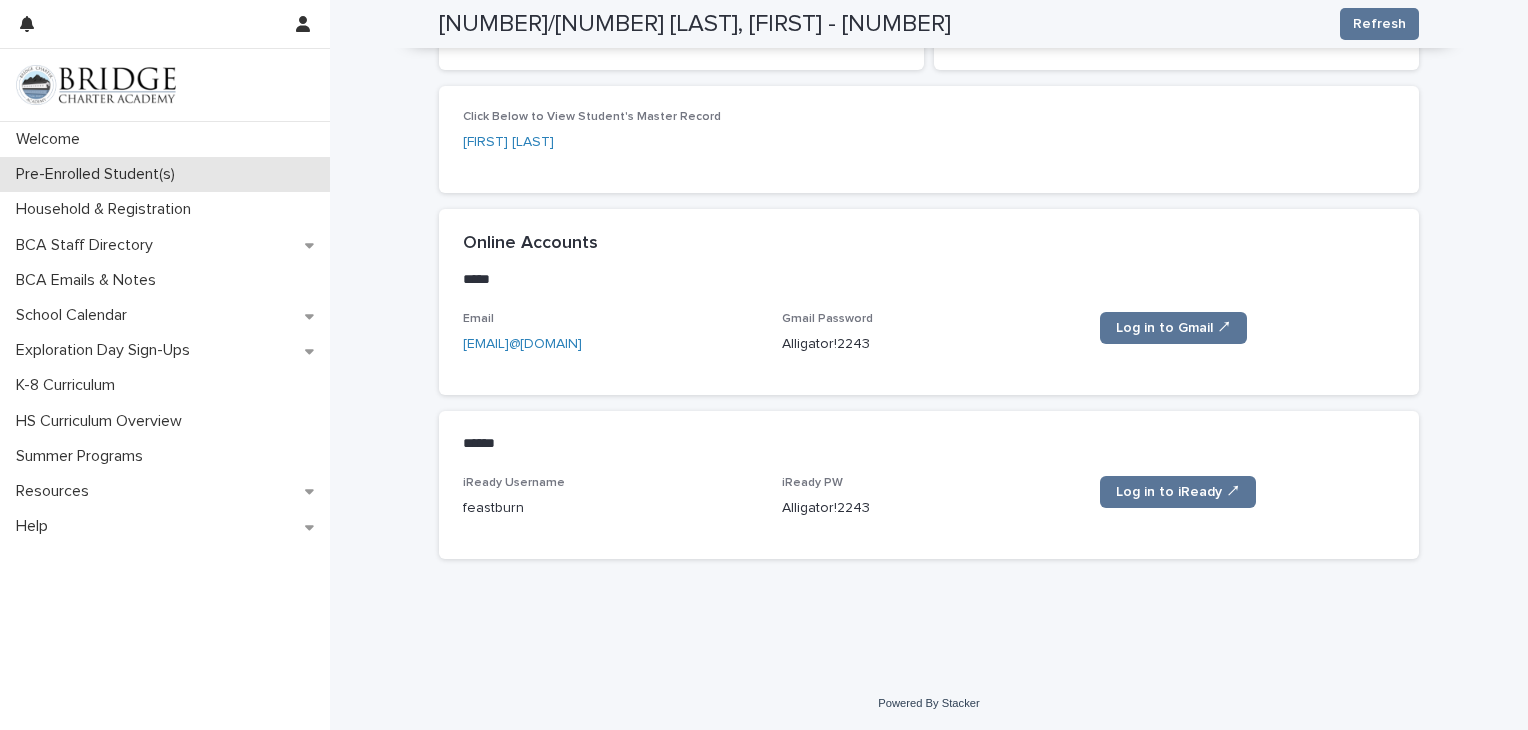 click on "Pre-Enrolled Student(s)" at bounding box center (99, 174) 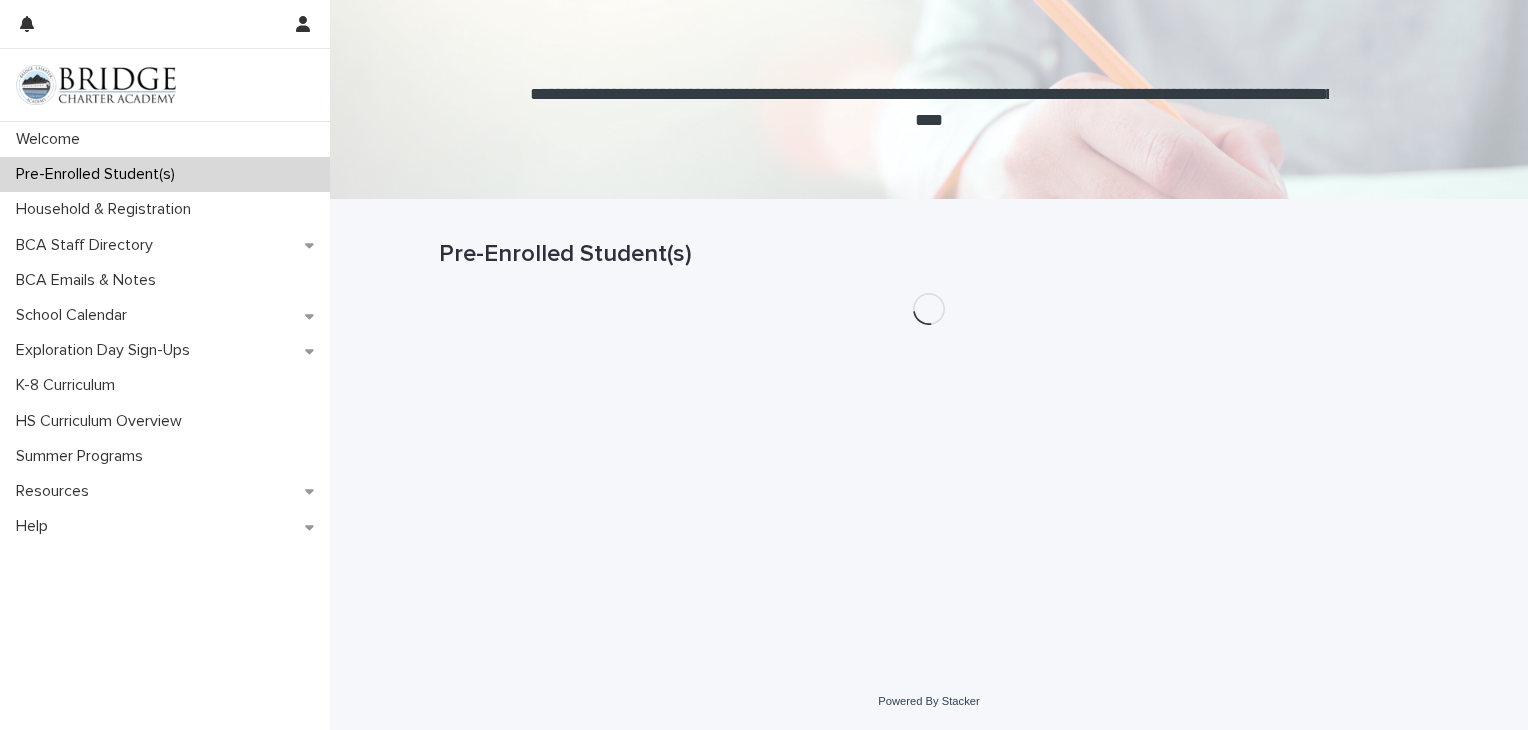 scroll, scrollTop: 0, scrollLeft: 0, axis: both 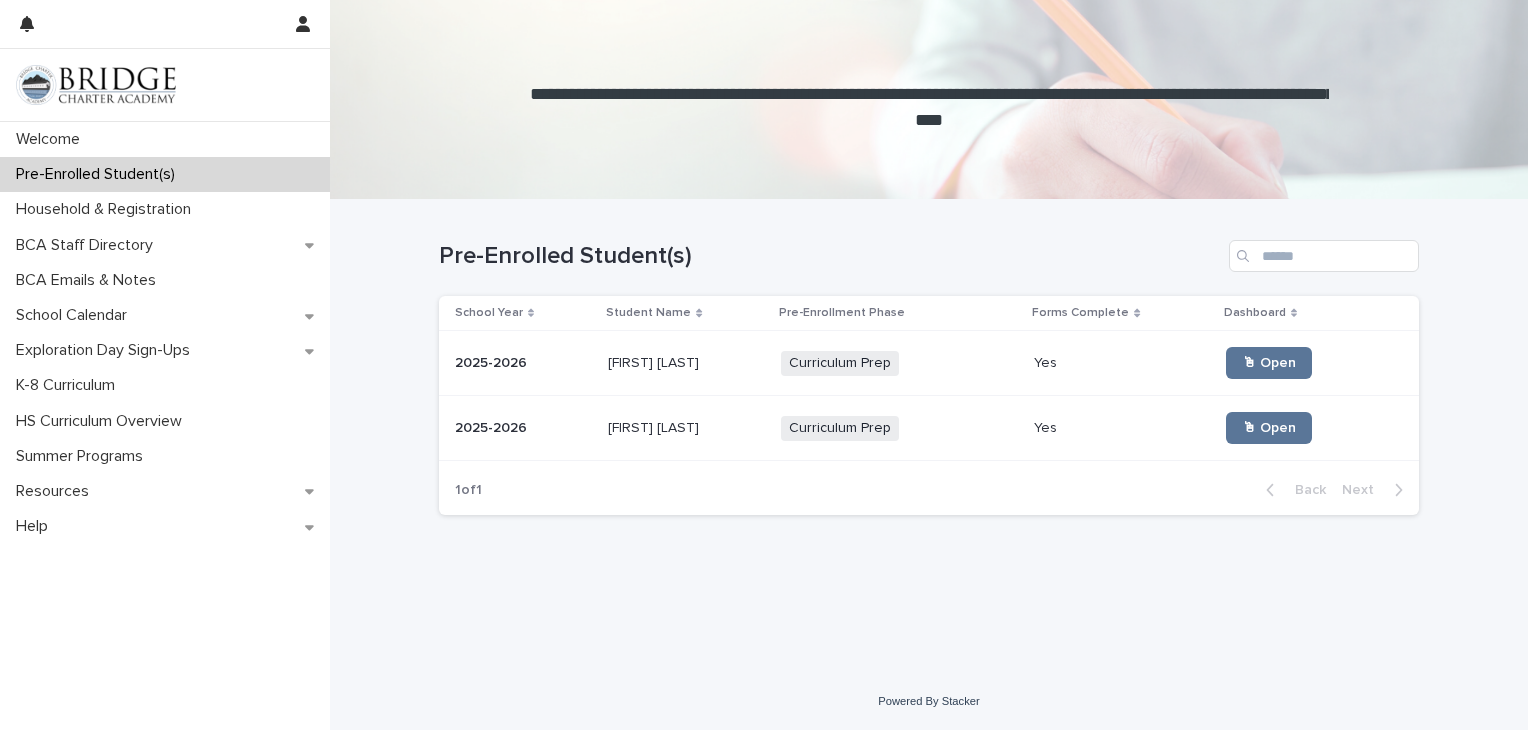 click on "Curriculum Prep + 0" at bounding box center (881, 428) 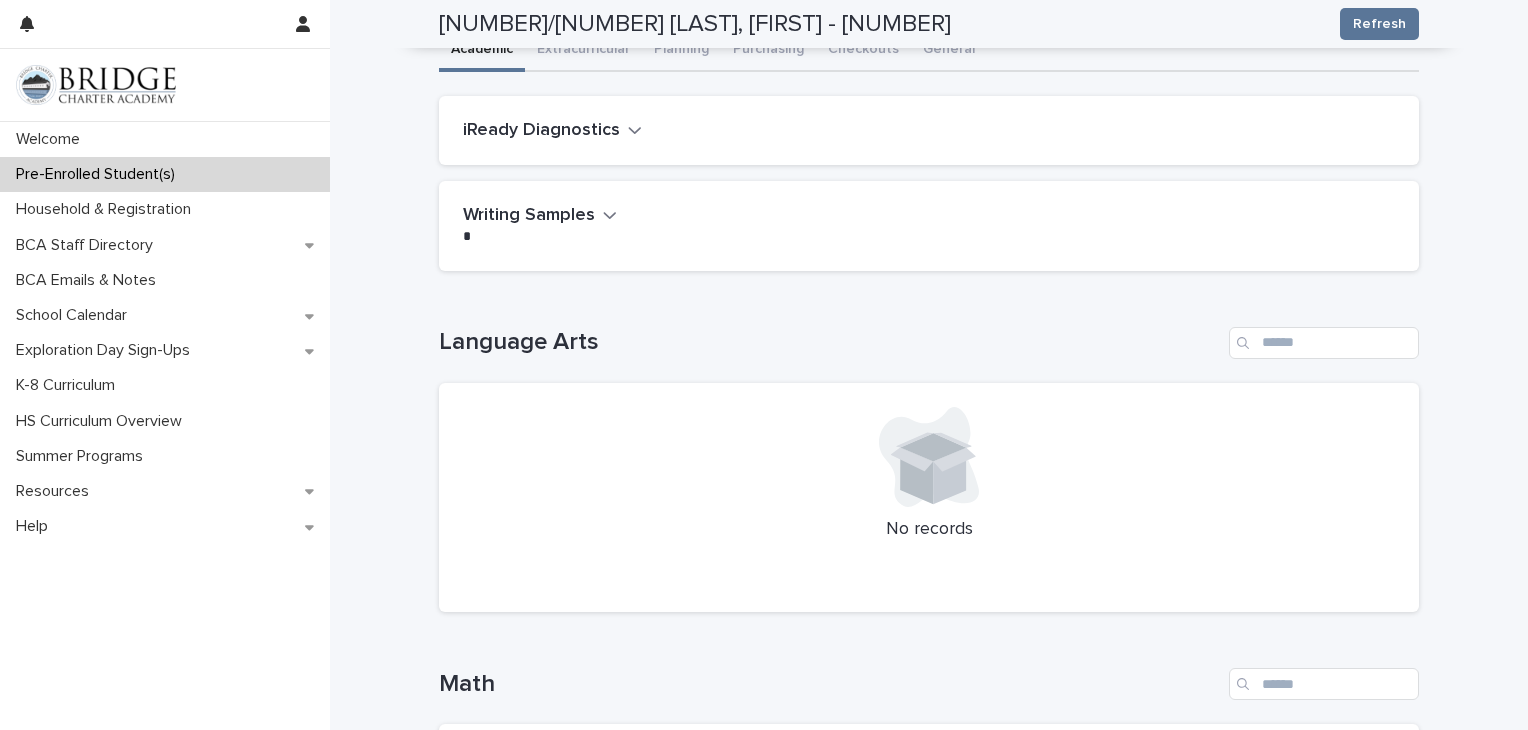 scroll, scrollTop: 0, scrollLeft: 0, axis: both 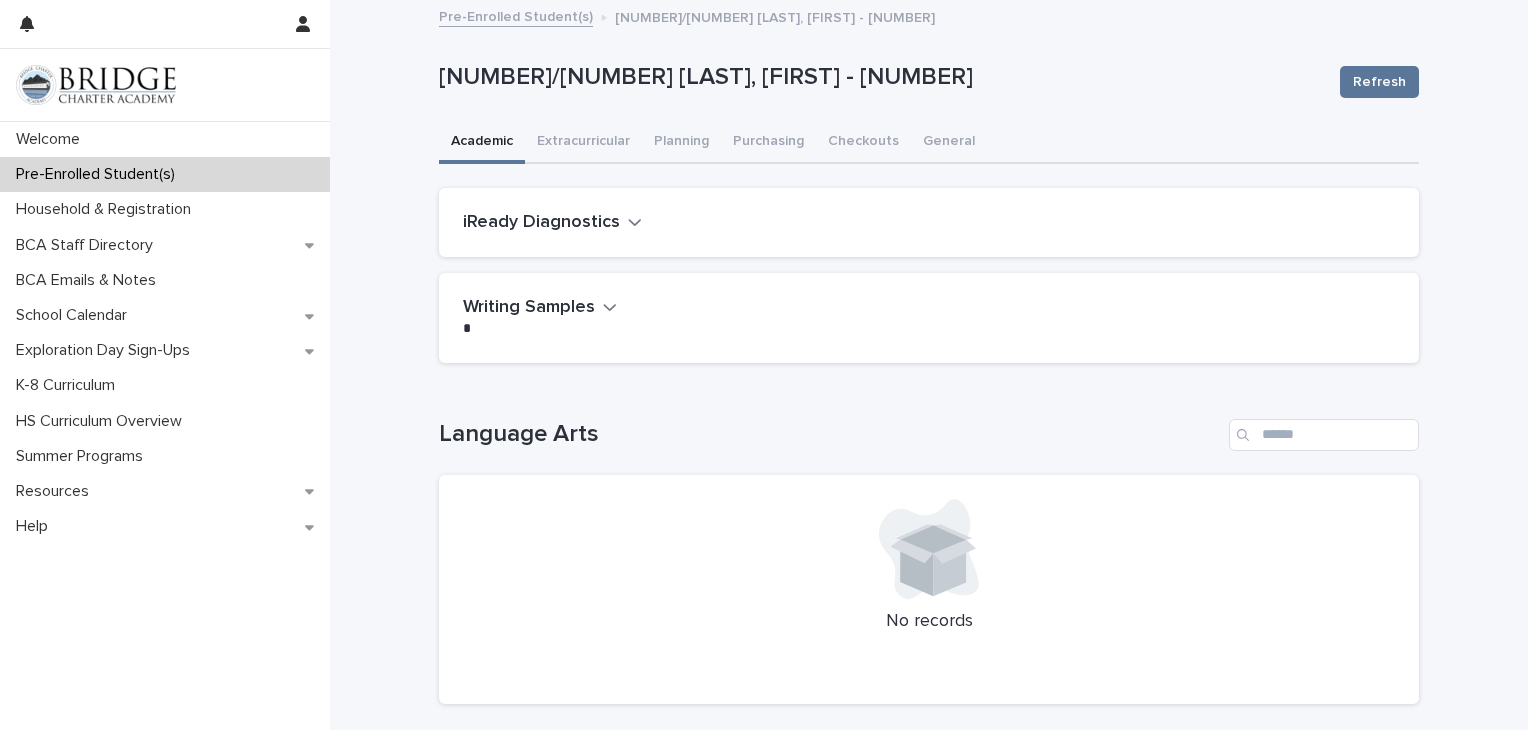 click on "Pre-Enrolled Student(s)" at bounding box center (99, 174) 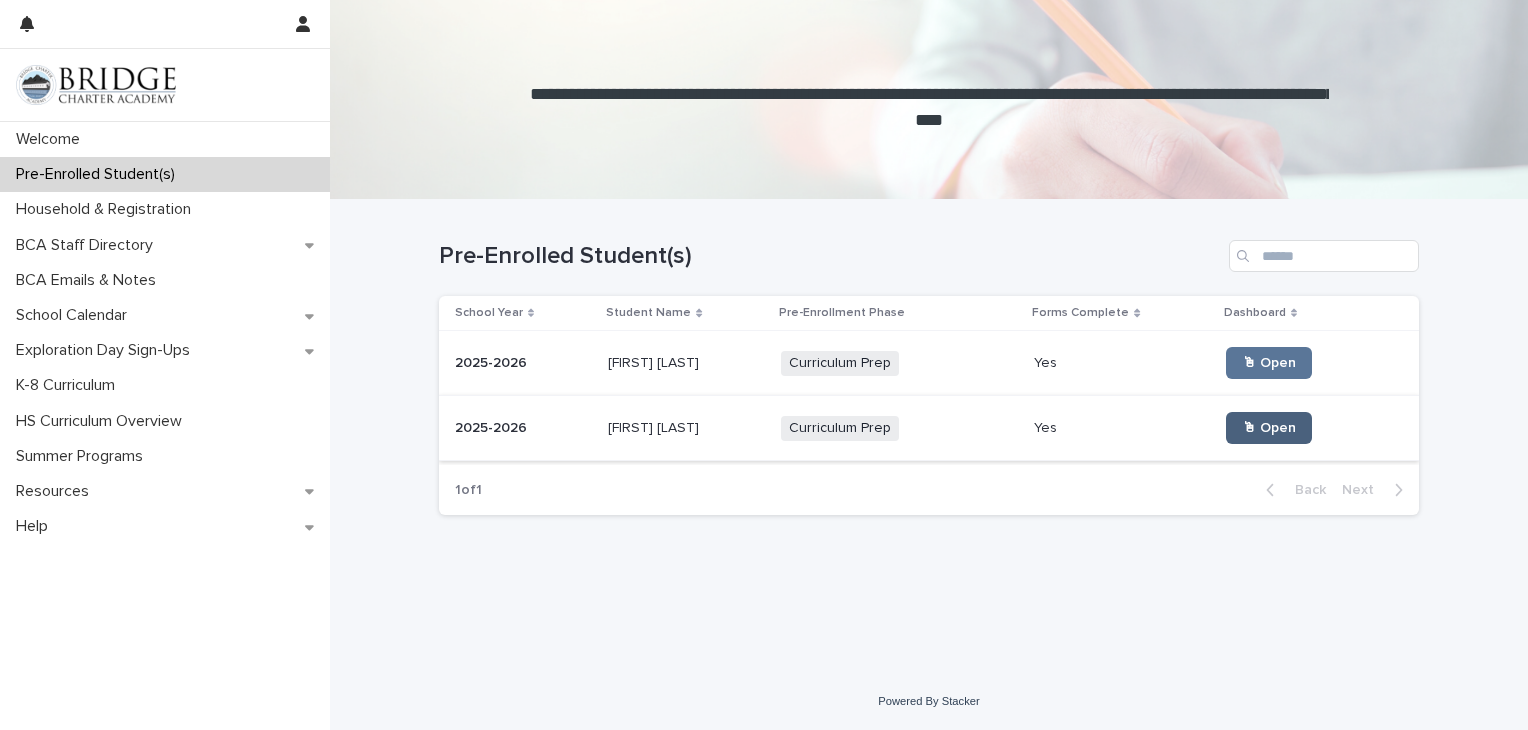 click on "🖱 Open" at bounding box center [1269, 428] 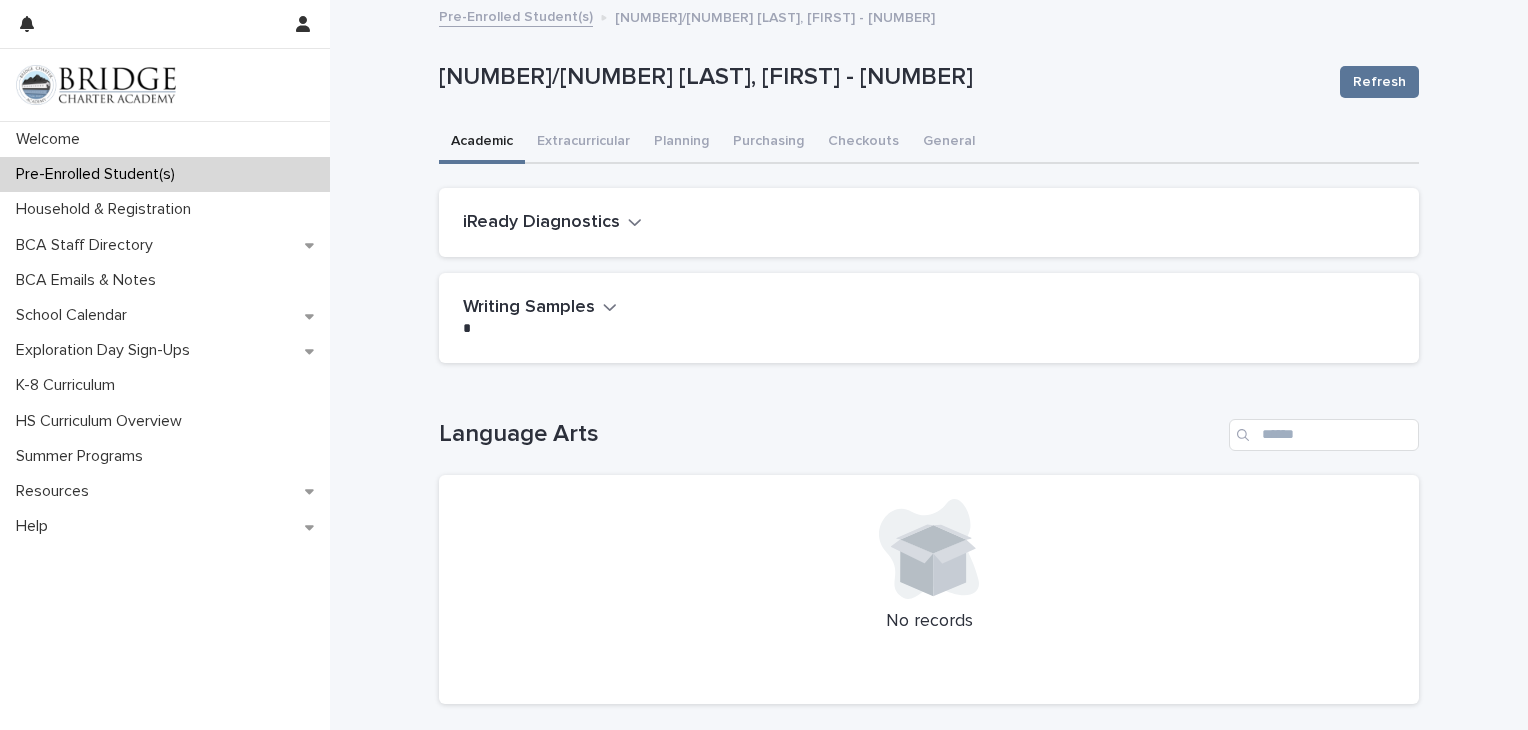 click 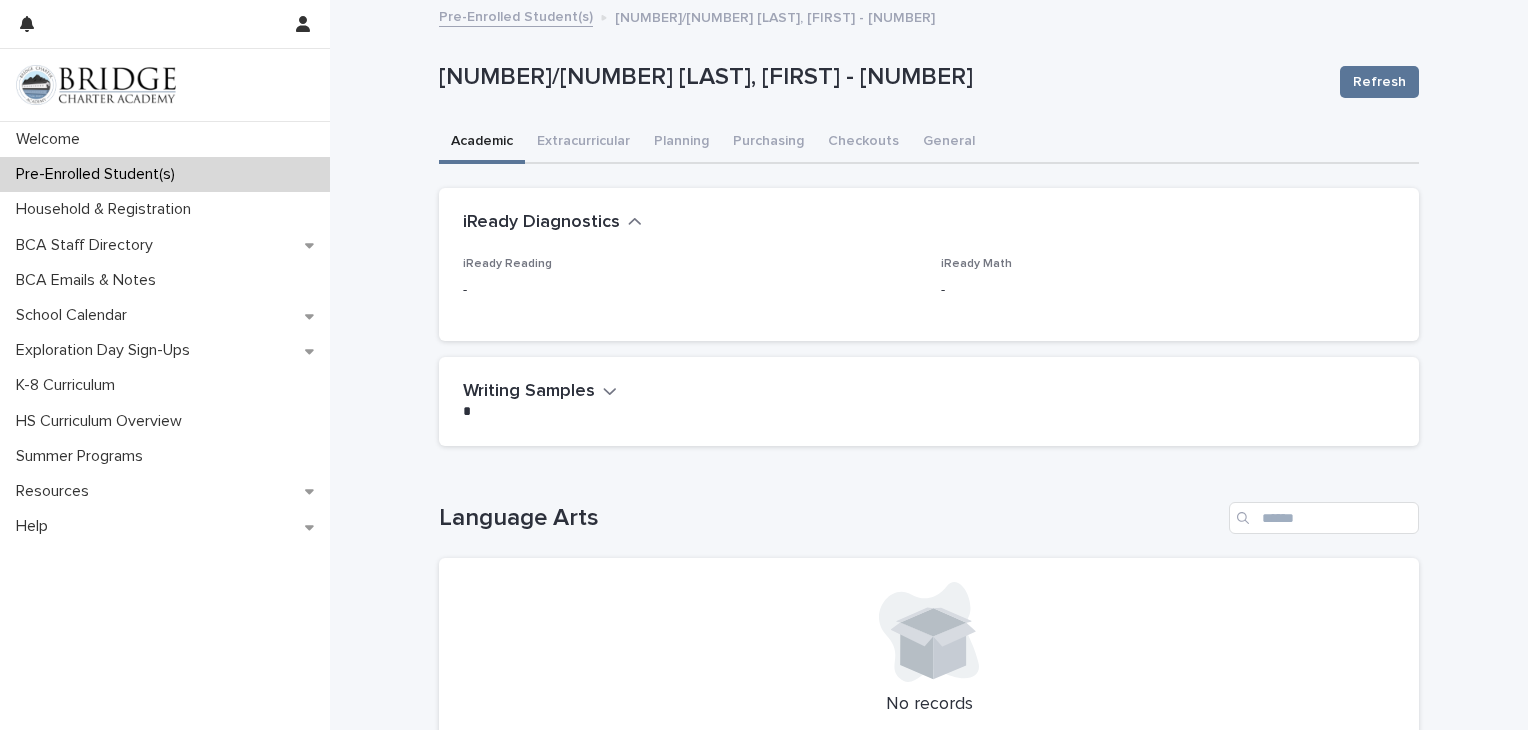 click on "iReady Math" at bounding box center (976, 264) 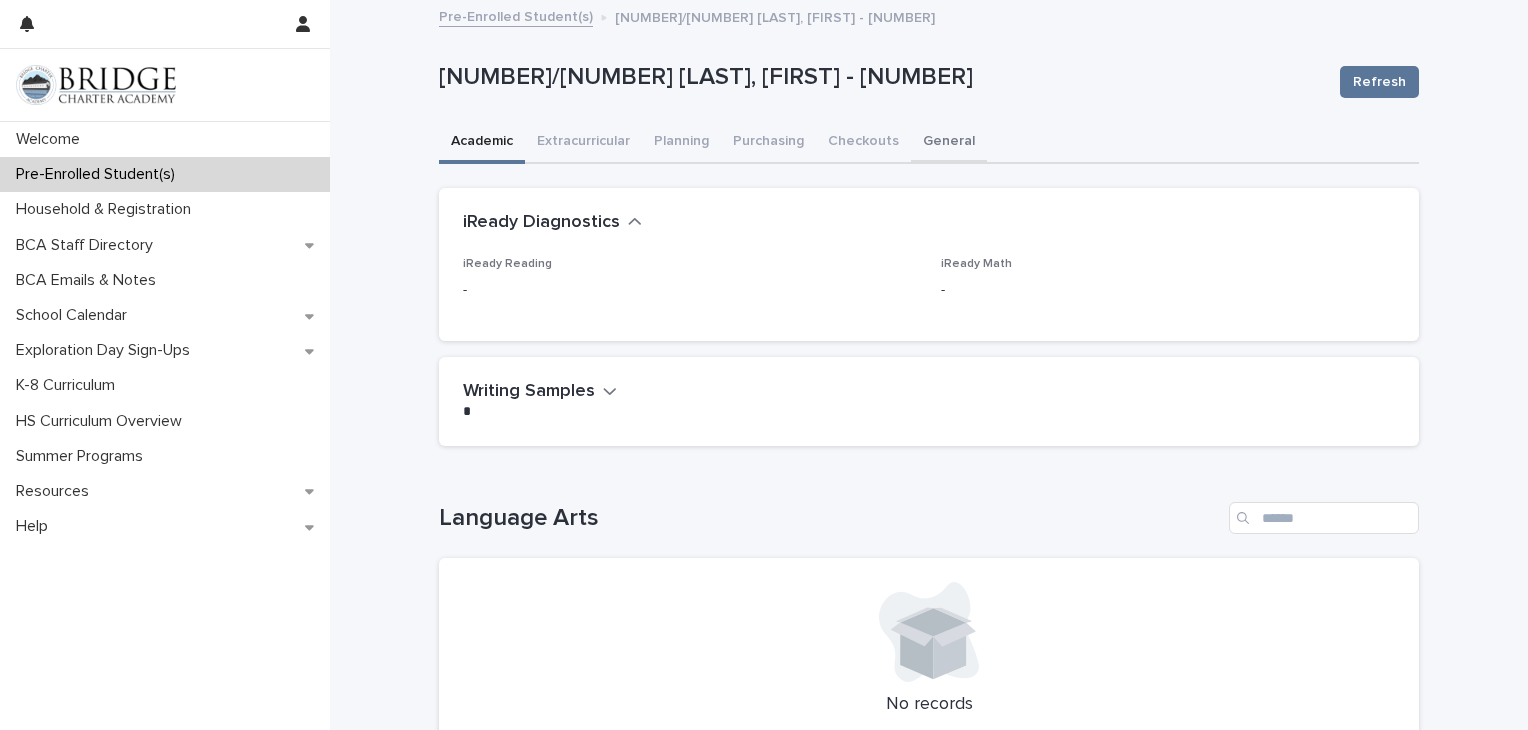 click on "General" at bounding box center (949, 143) 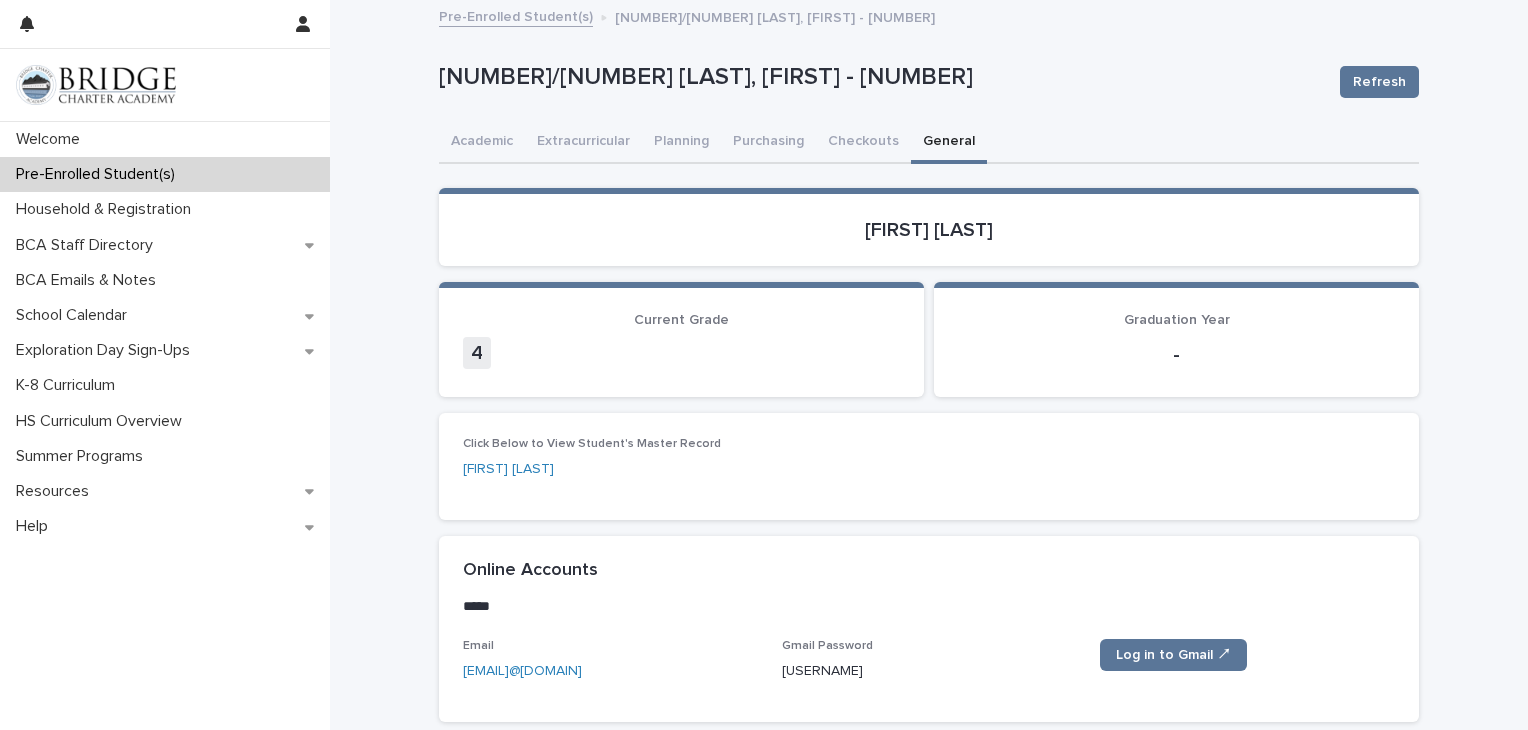 drag, startPoint x: 774, startPoint y: 665, endPoint x: 864, endPoint y: 655, distance: 90.55385 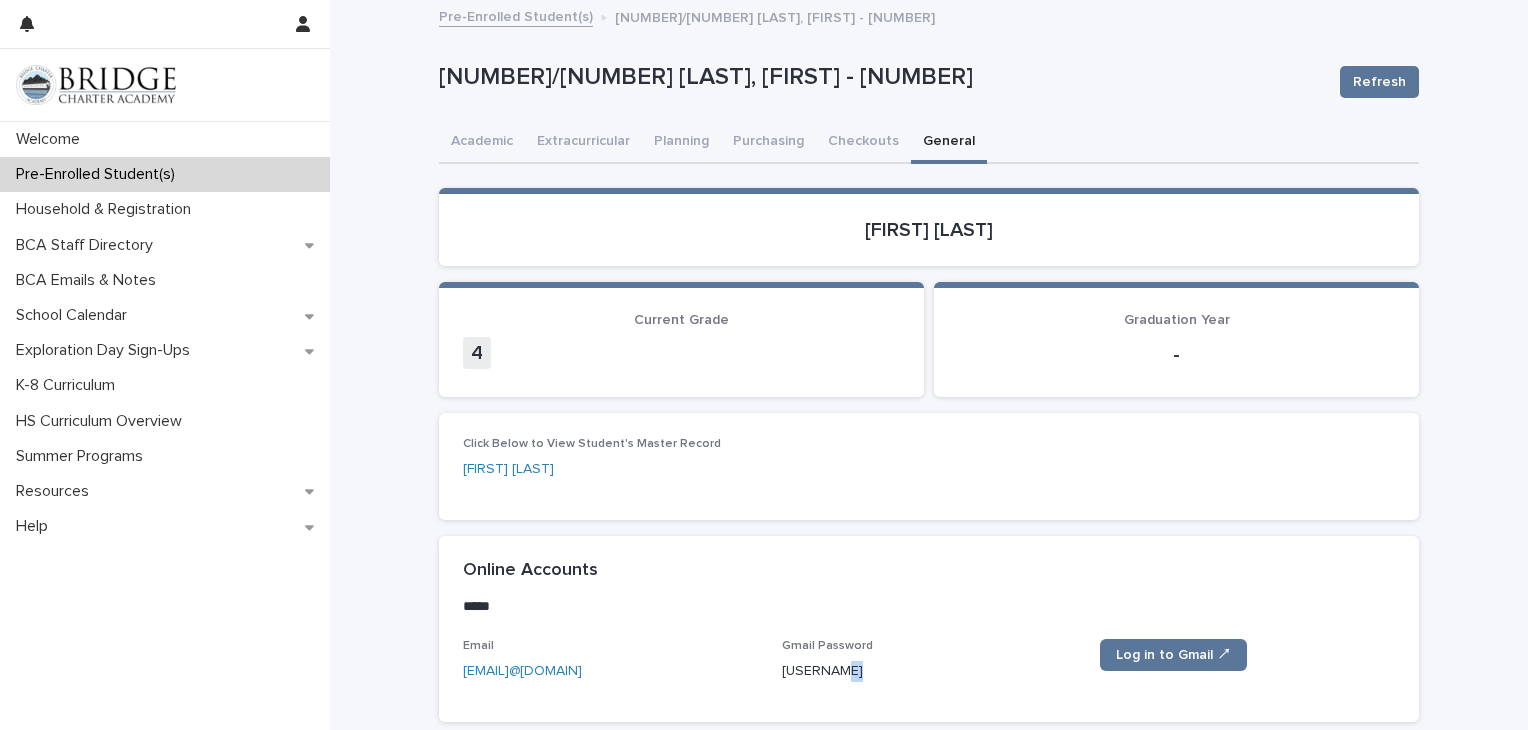 drag, startPoint x: 839, startPoint y: 666, endPoint x: 859, endPoint y: 666, distance: 20 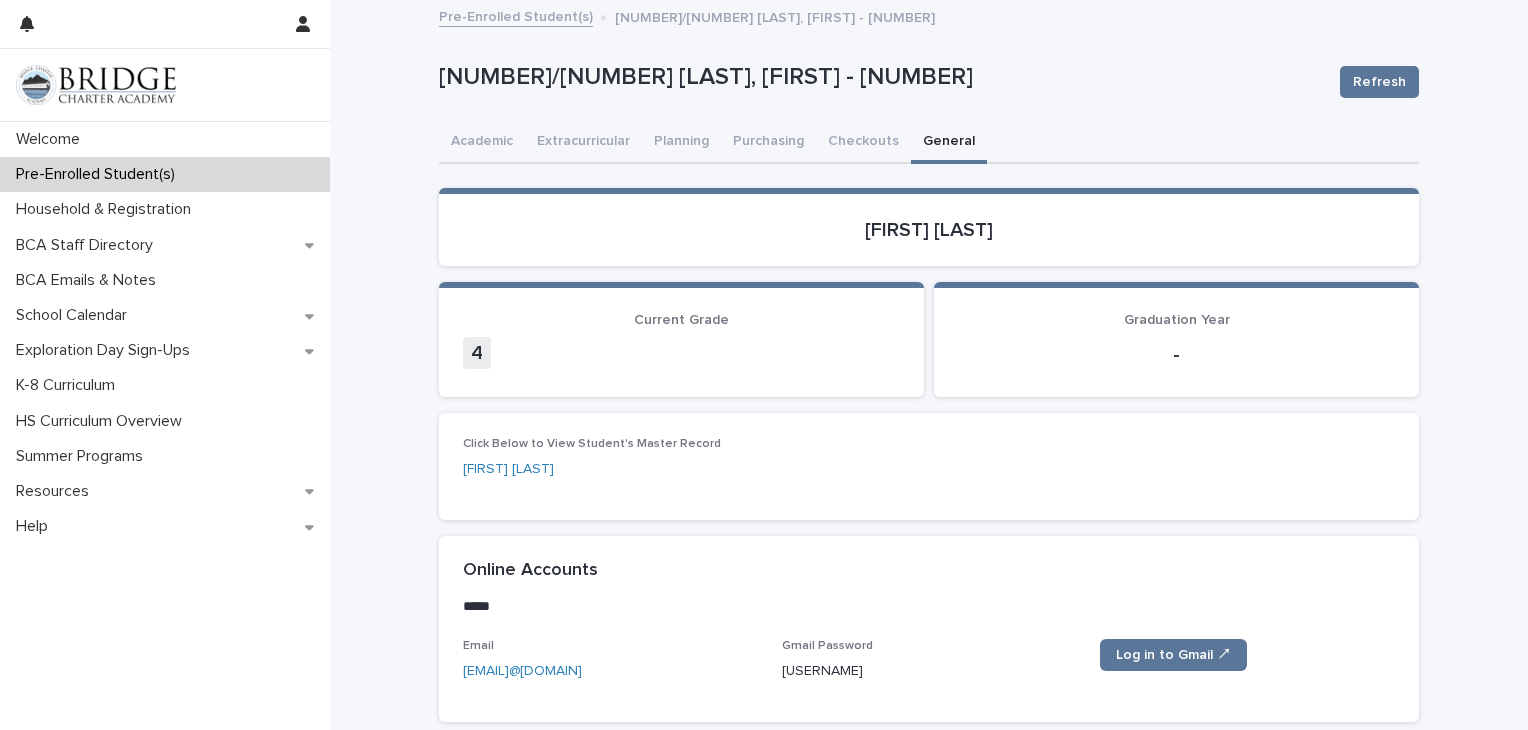 drag, startPoint x: 840, startPoint y: 672, endPoint x: 801, endPoint y: 605, distance: 77.52419 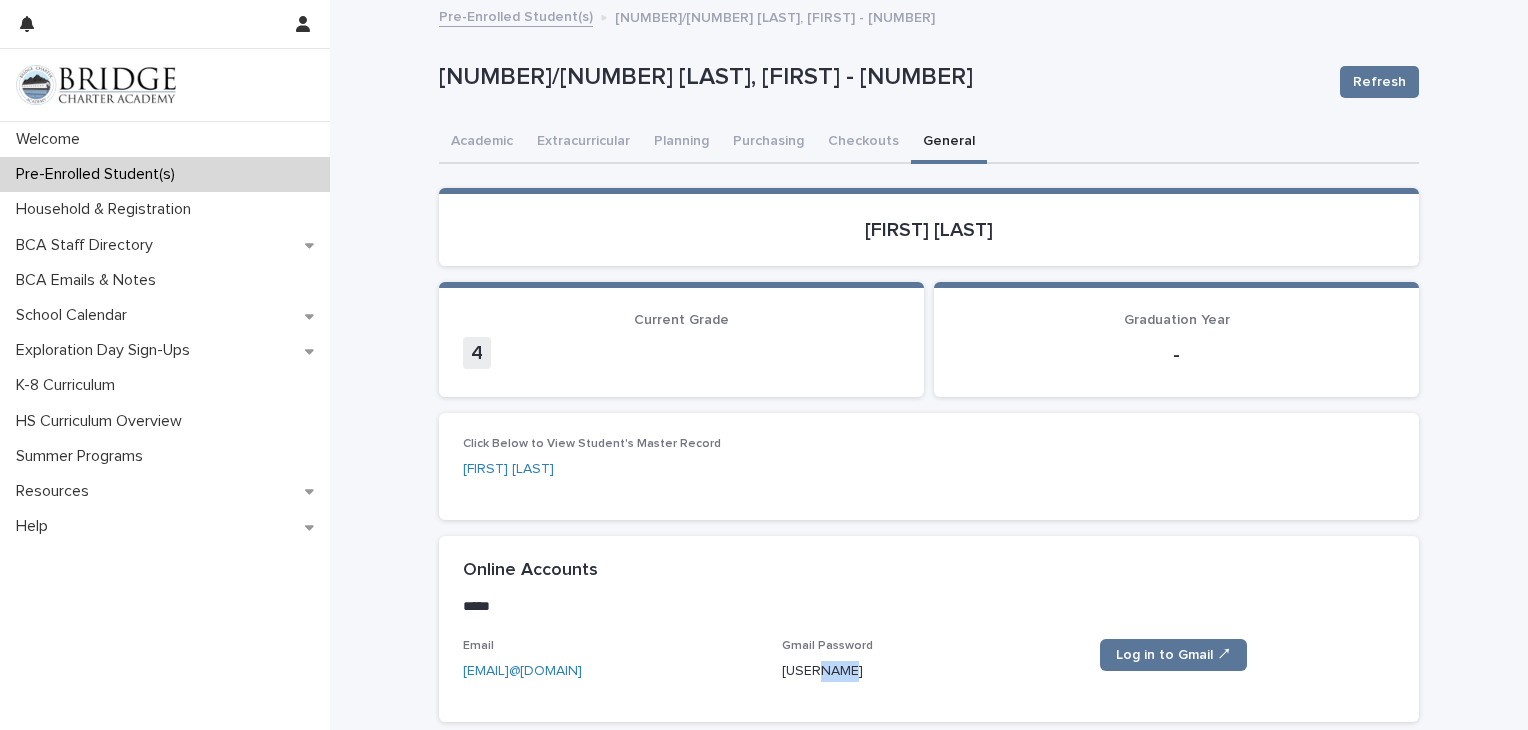 drag, startPoint x: 849, startPoint y: 669, endPoint x: 816, endPoint y: 670, distance: 33.01515 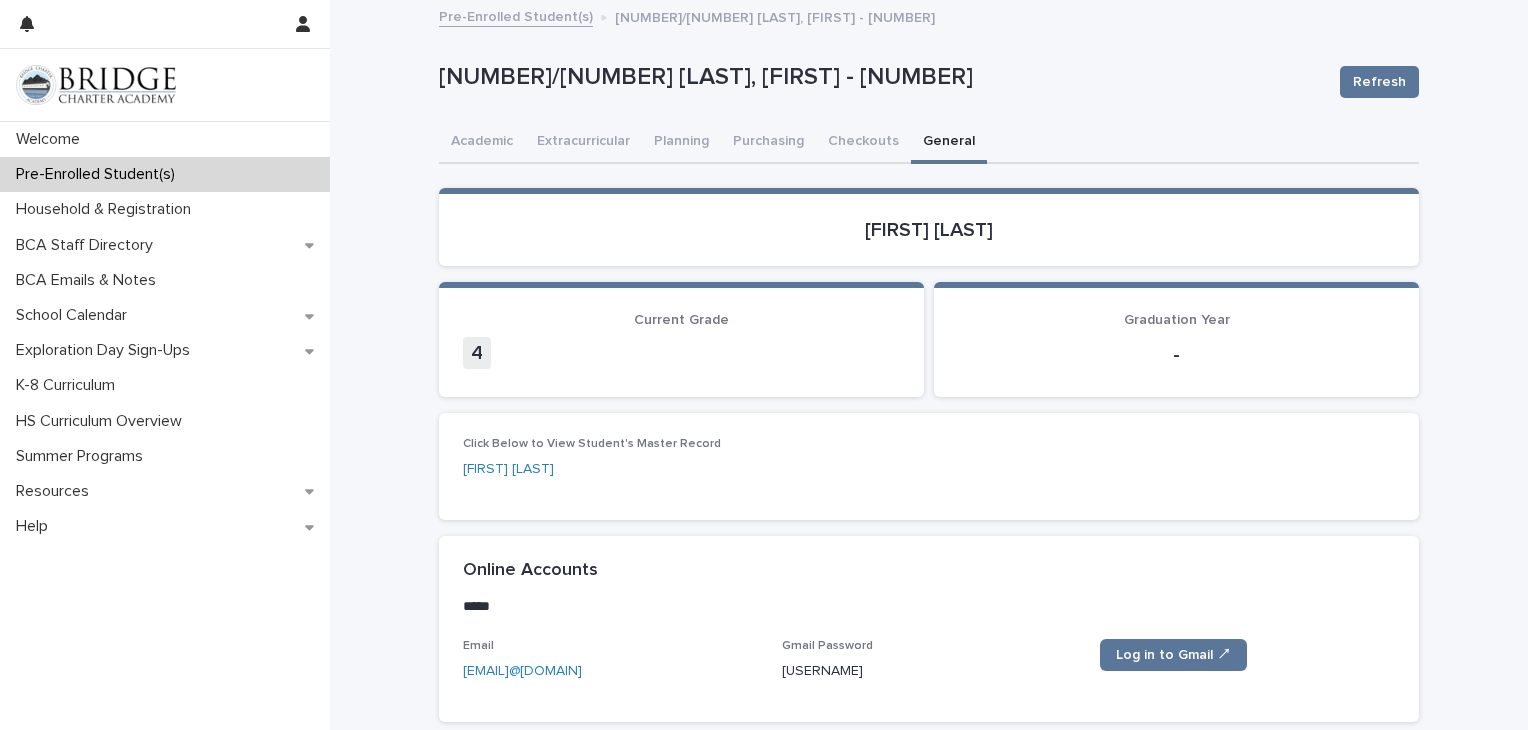 drag, startPoint x: 816, startPoint y: 670, endPoint x: 883, endPoint y: 673, distance: 67.06713 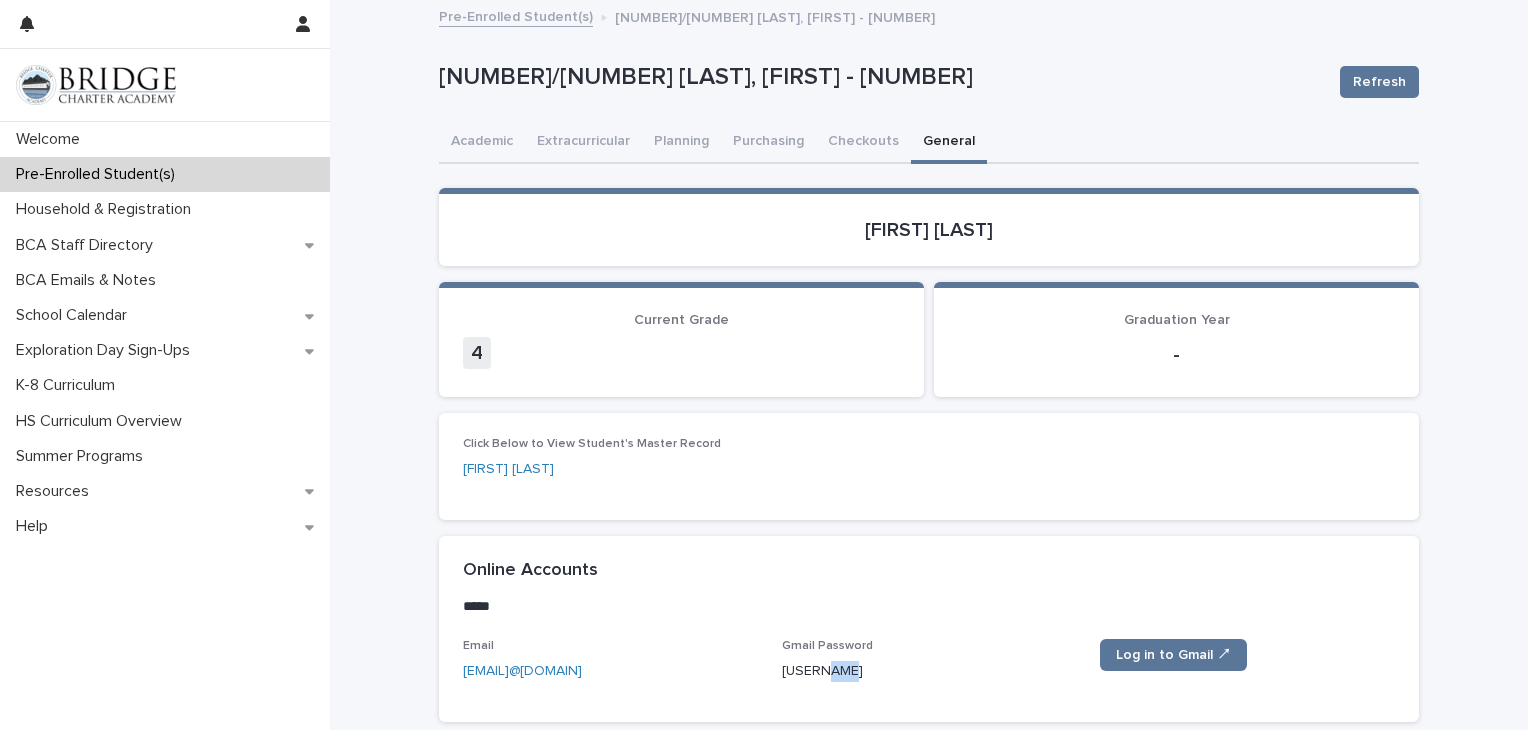drag, startPoint x: 883, startPoint y: 673, endPoint x: 818, endPoint y: 669, distance: 65.12296 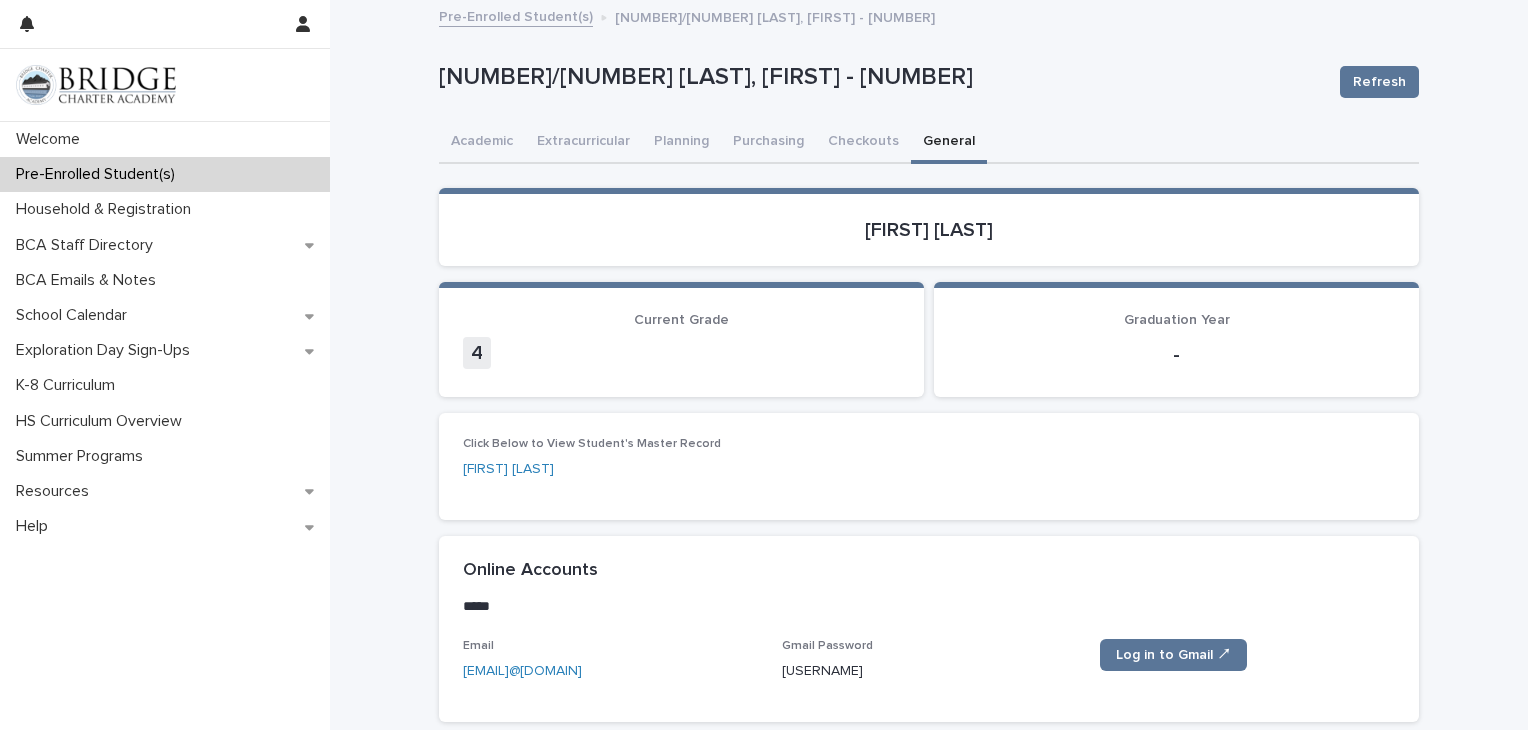 drag, startPoint x: 818, startPoint y: 669, endPoint x: 892, endPoint y: 681, distance: 74.96666 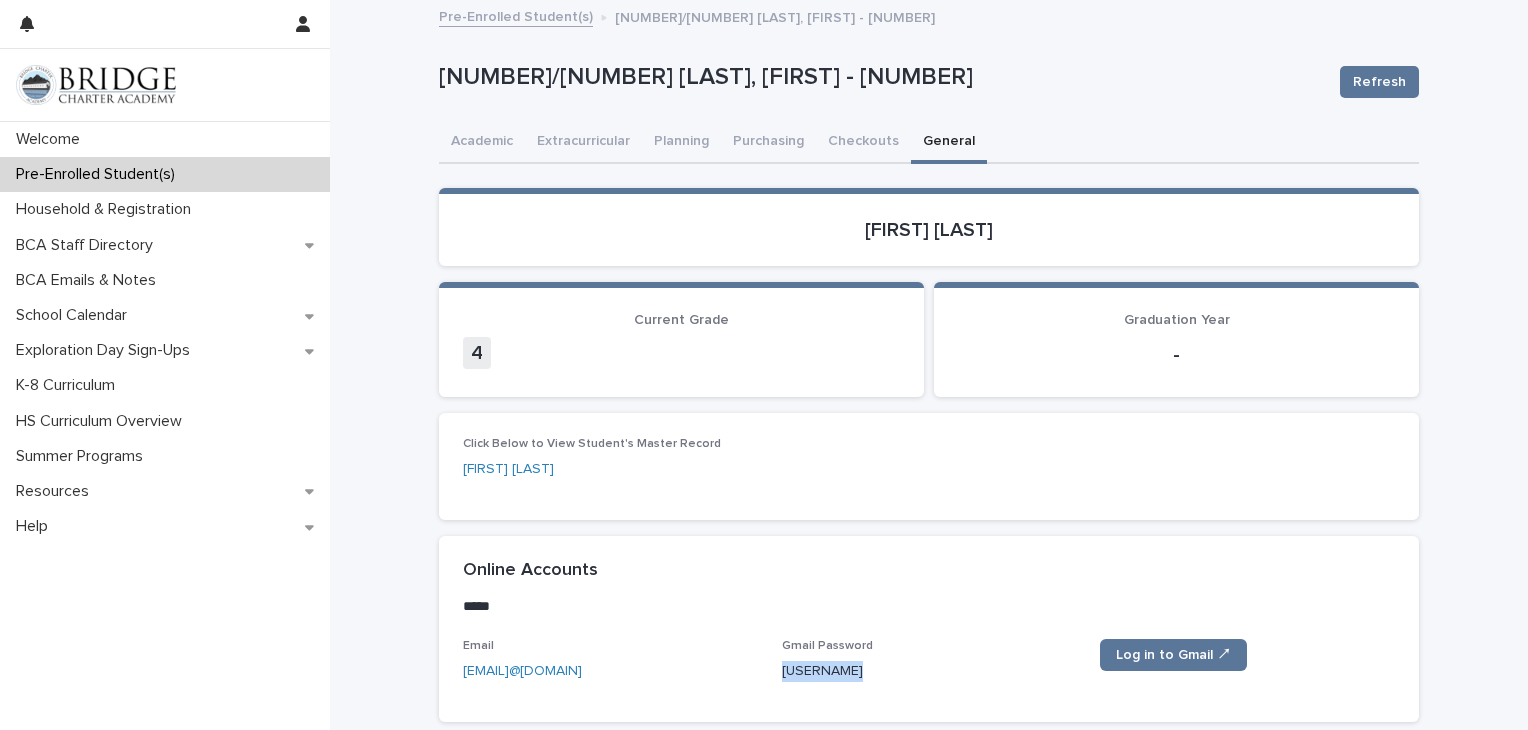 drag, startPoint x: 854, startPoint y: 668, endPoint x: 775, endPoint y: 685, distance: 80.80842 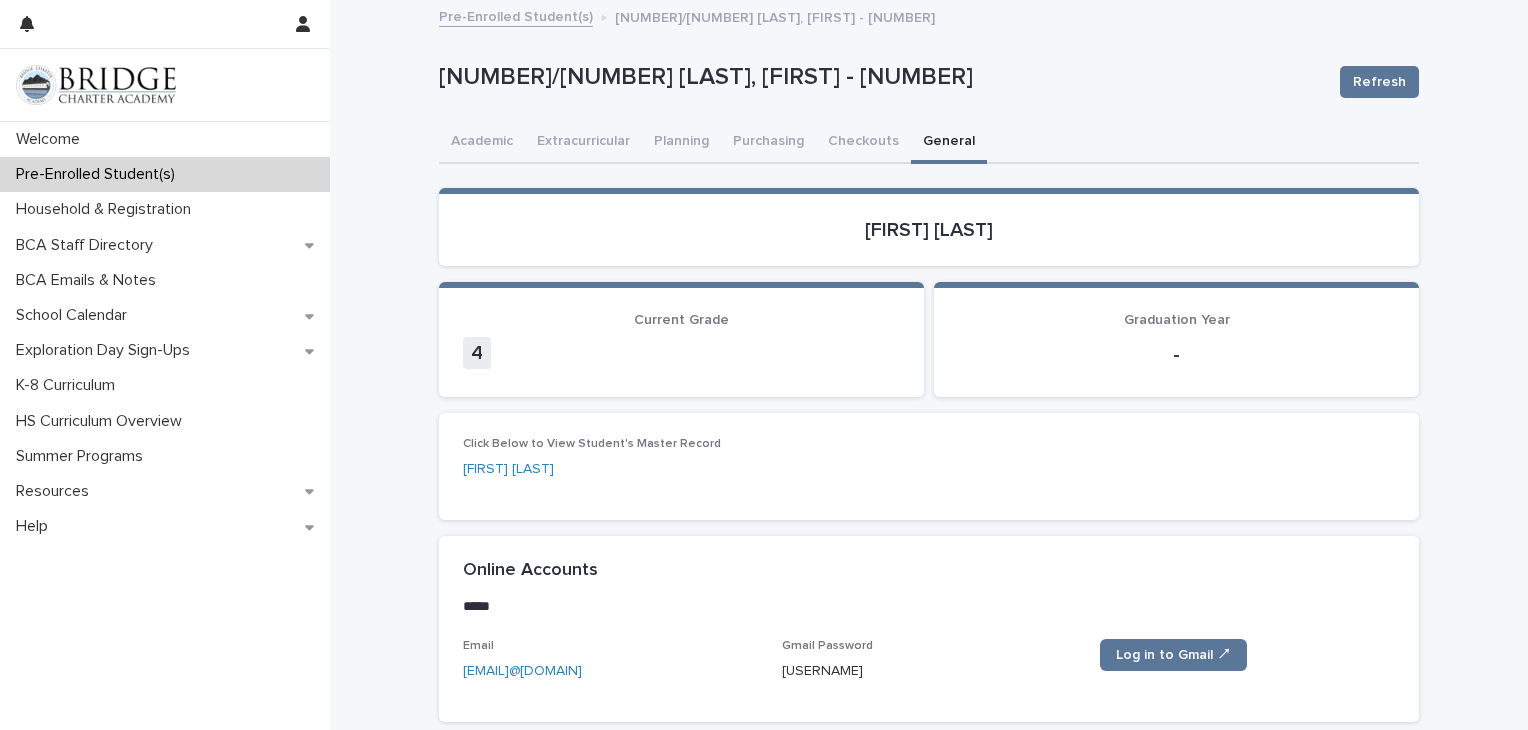 click on "[USERNAME]" at bounding box center [929, 671] 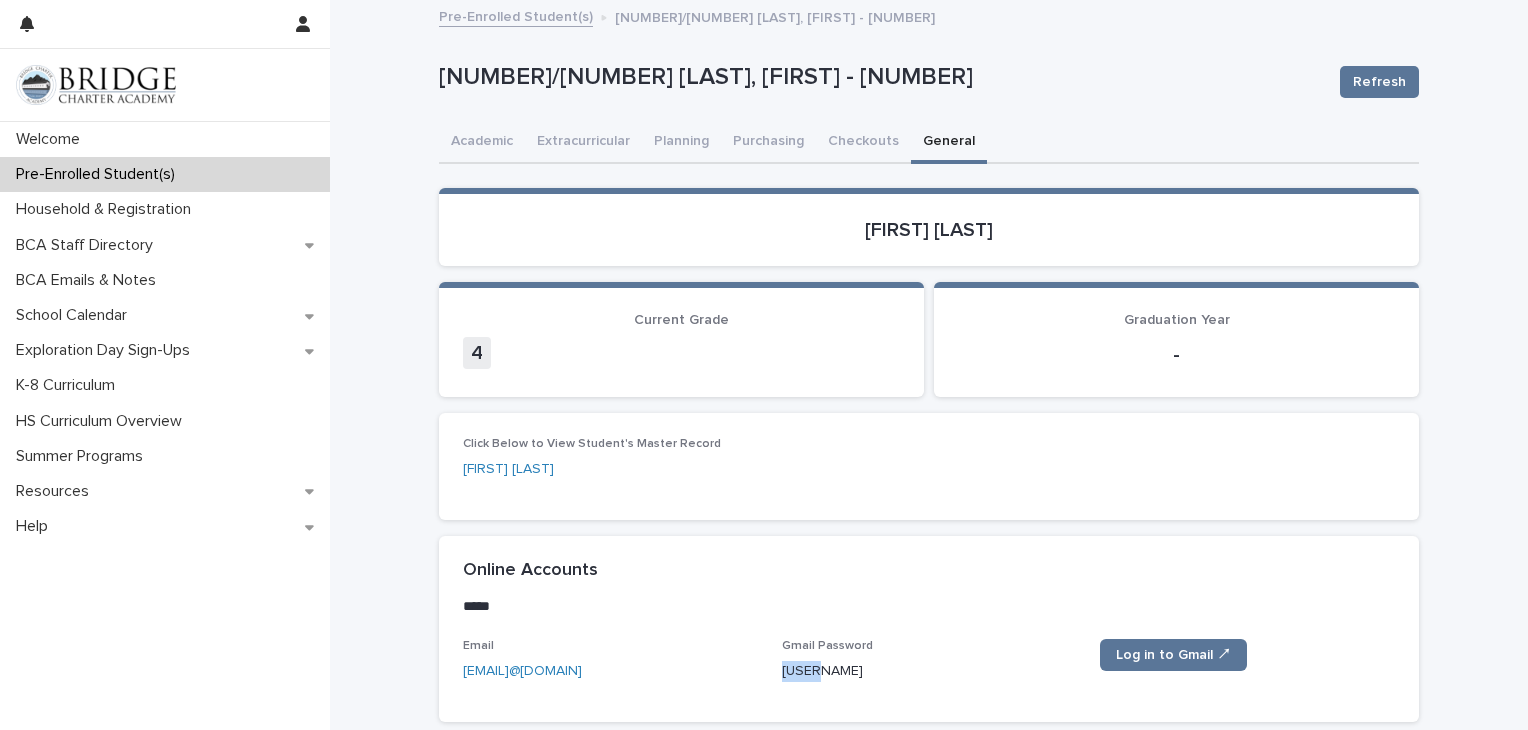click on "[USERNAME]" at bounding box center [929, 671] 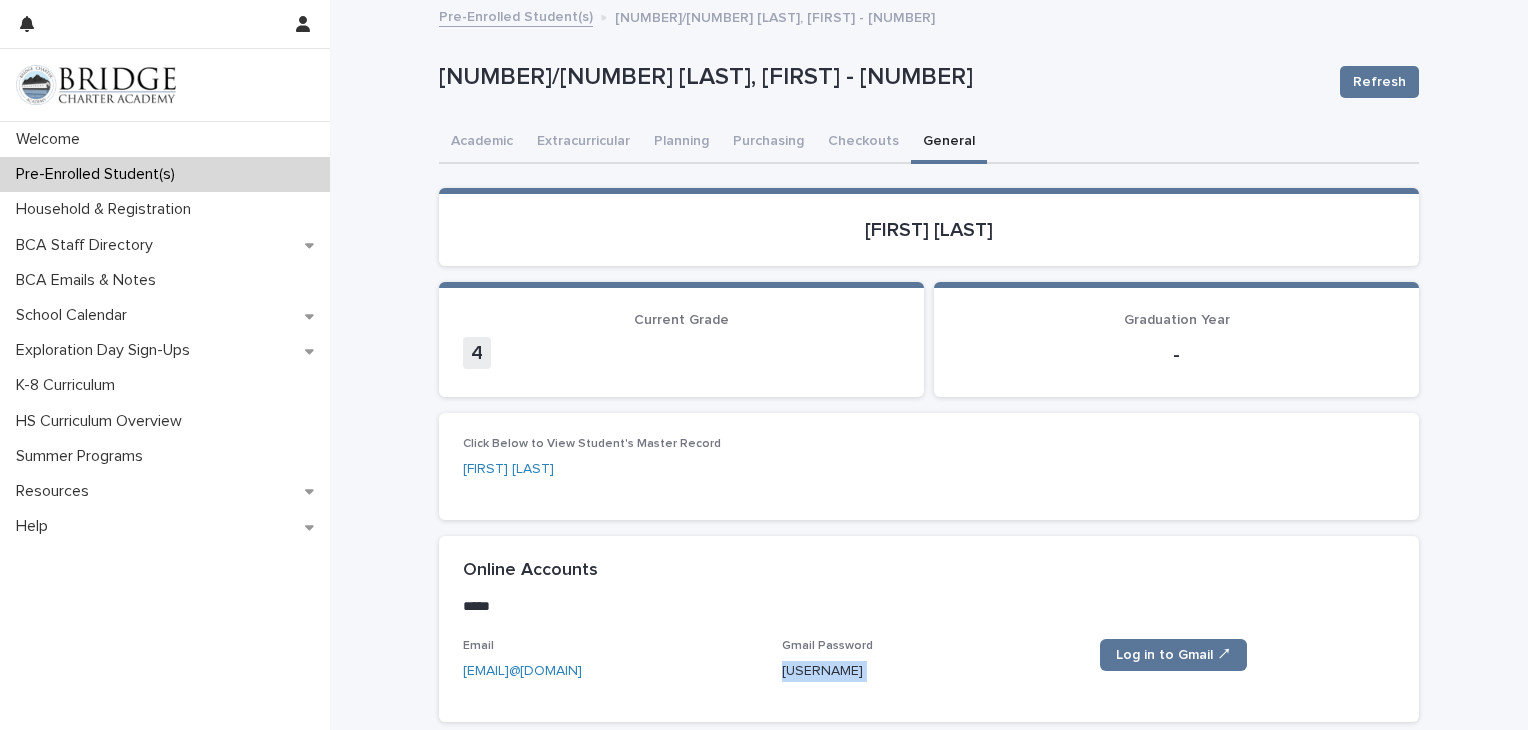 copy on "[USERNAME] Log in to Gmail ↗" 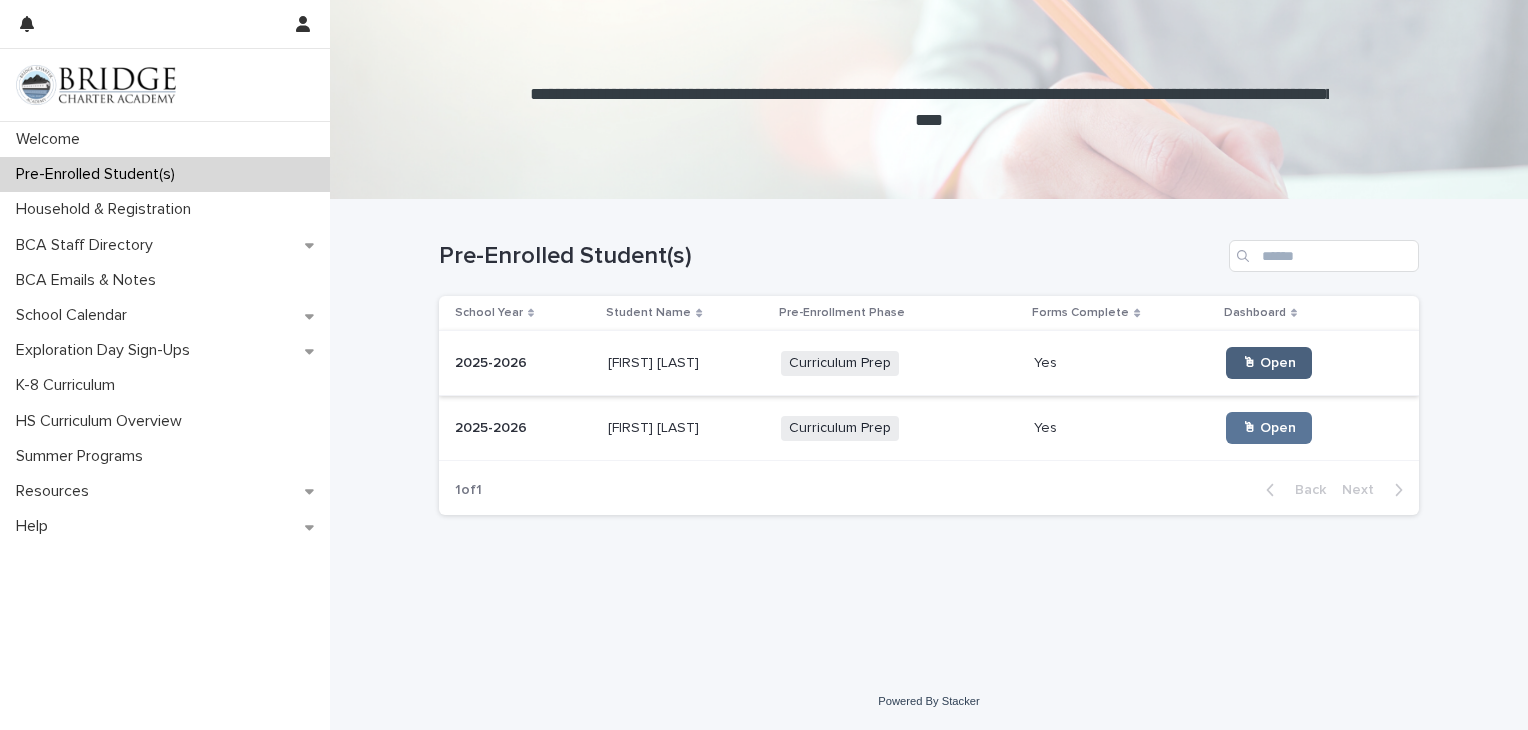click on "🖱 Open" at bounding box center (1269, 363) 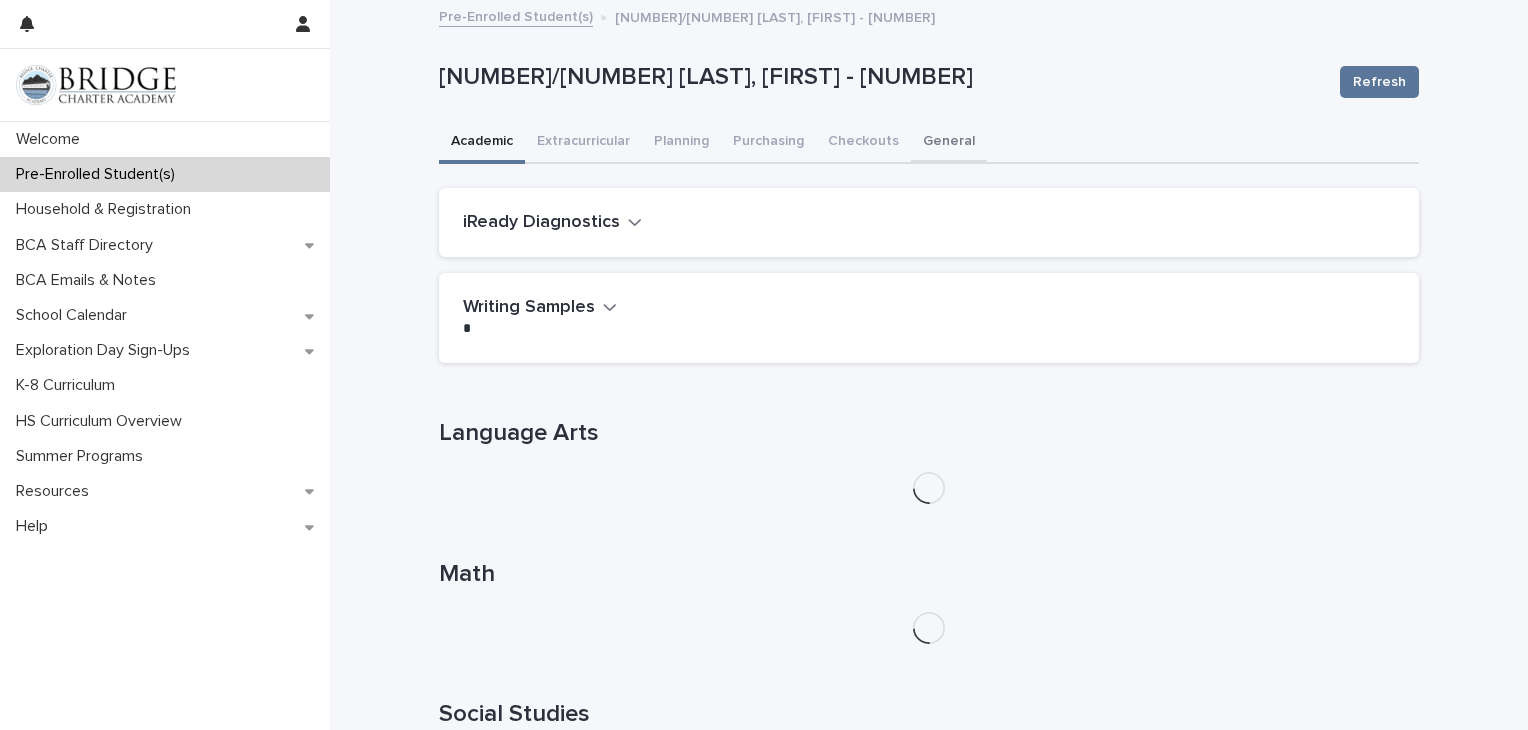 click on "General" at bounding box center (949, 143) 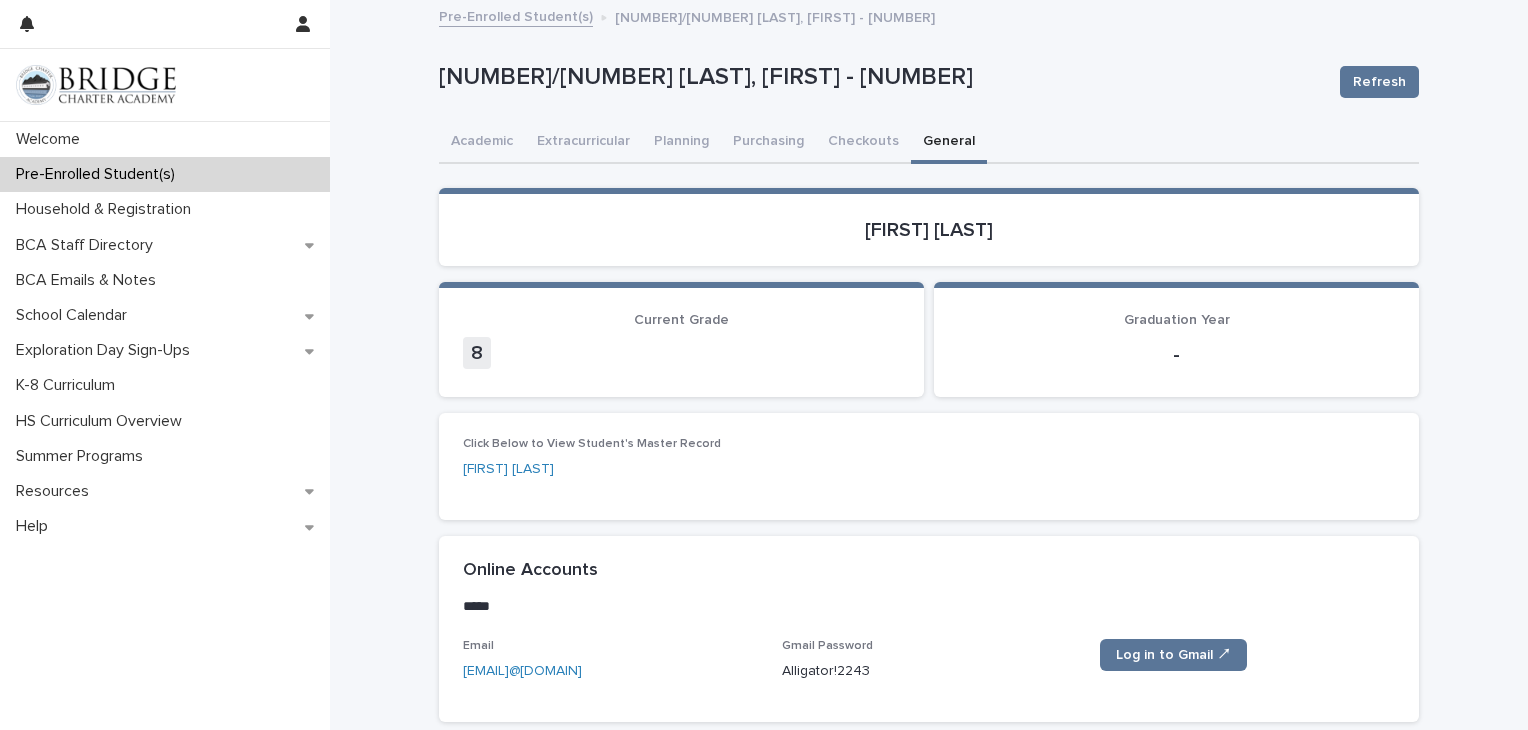 click on "General" at bounding box center [949, 143] 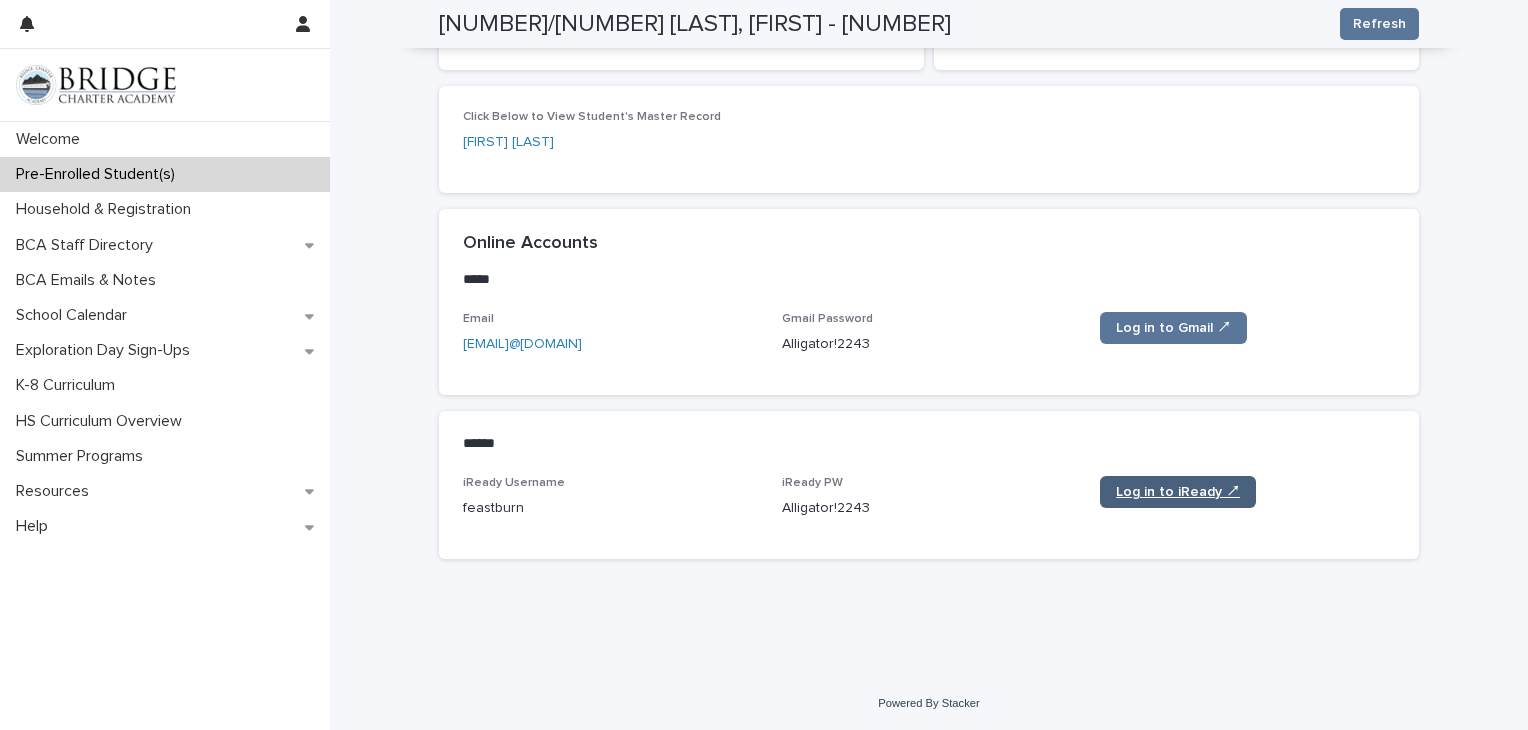 click on "Log in to iReady ↗" at bounding box center (1178, 492) 